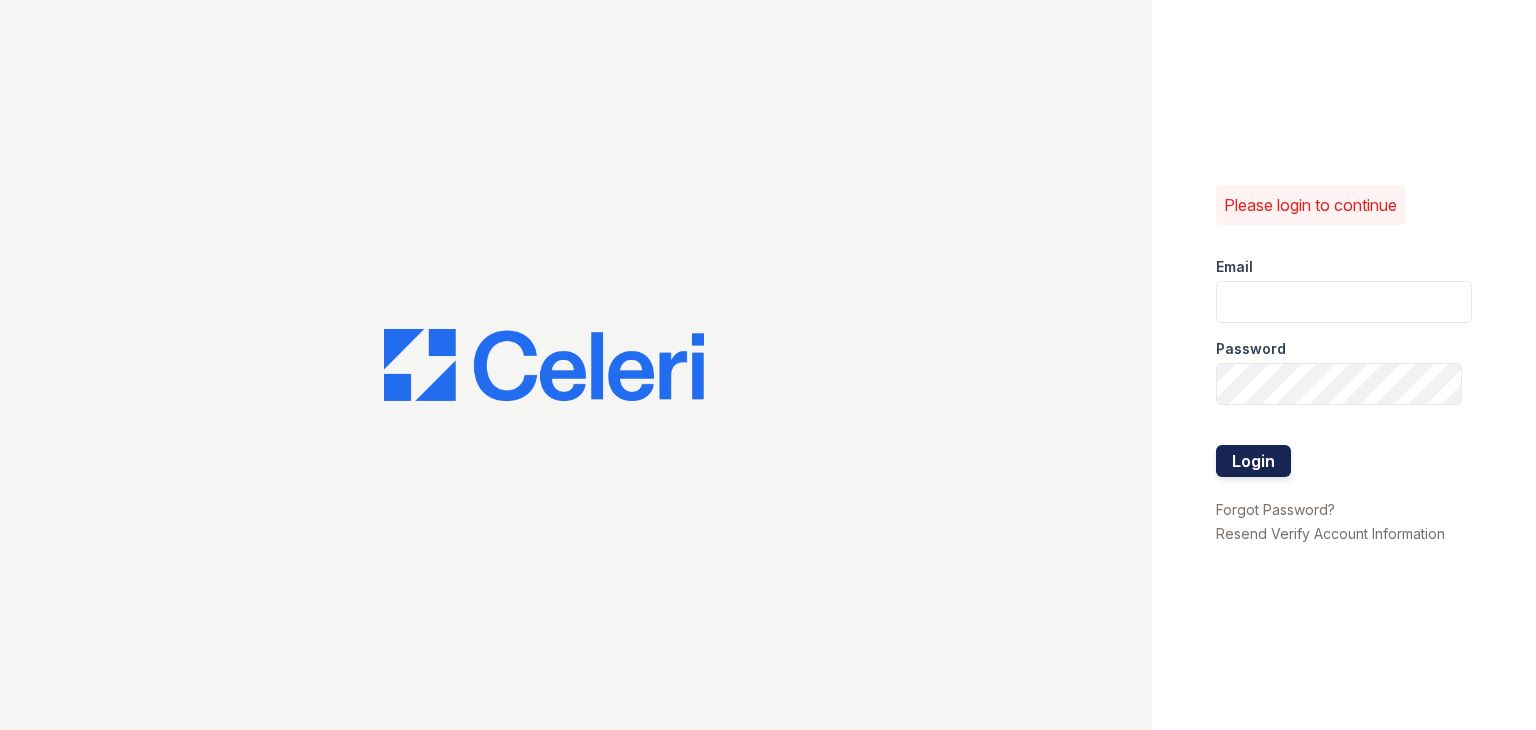 scroll, scrollTop: 0, scrollLeft: 0, axis: both 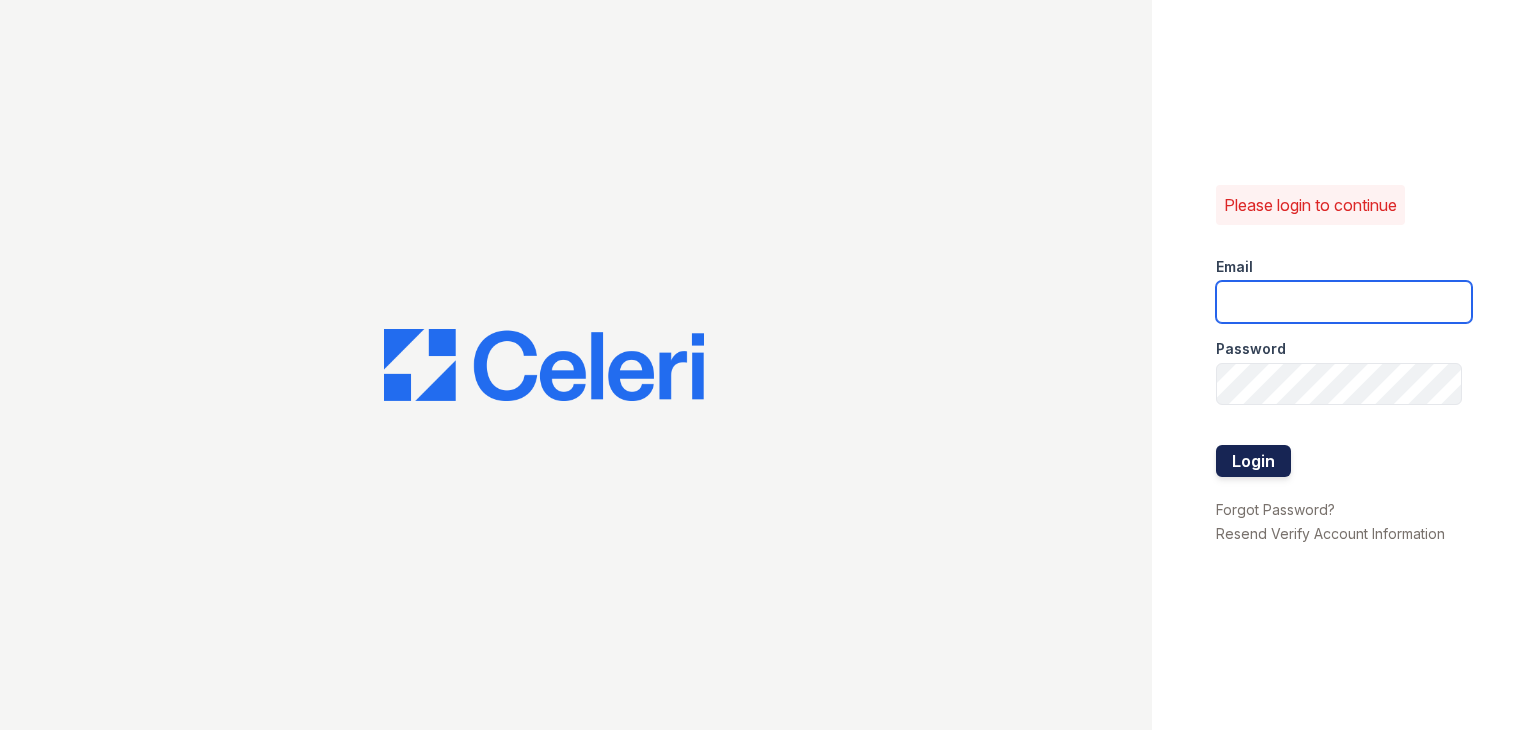 type on "888atgrandhopepark@trinity-pm.com" 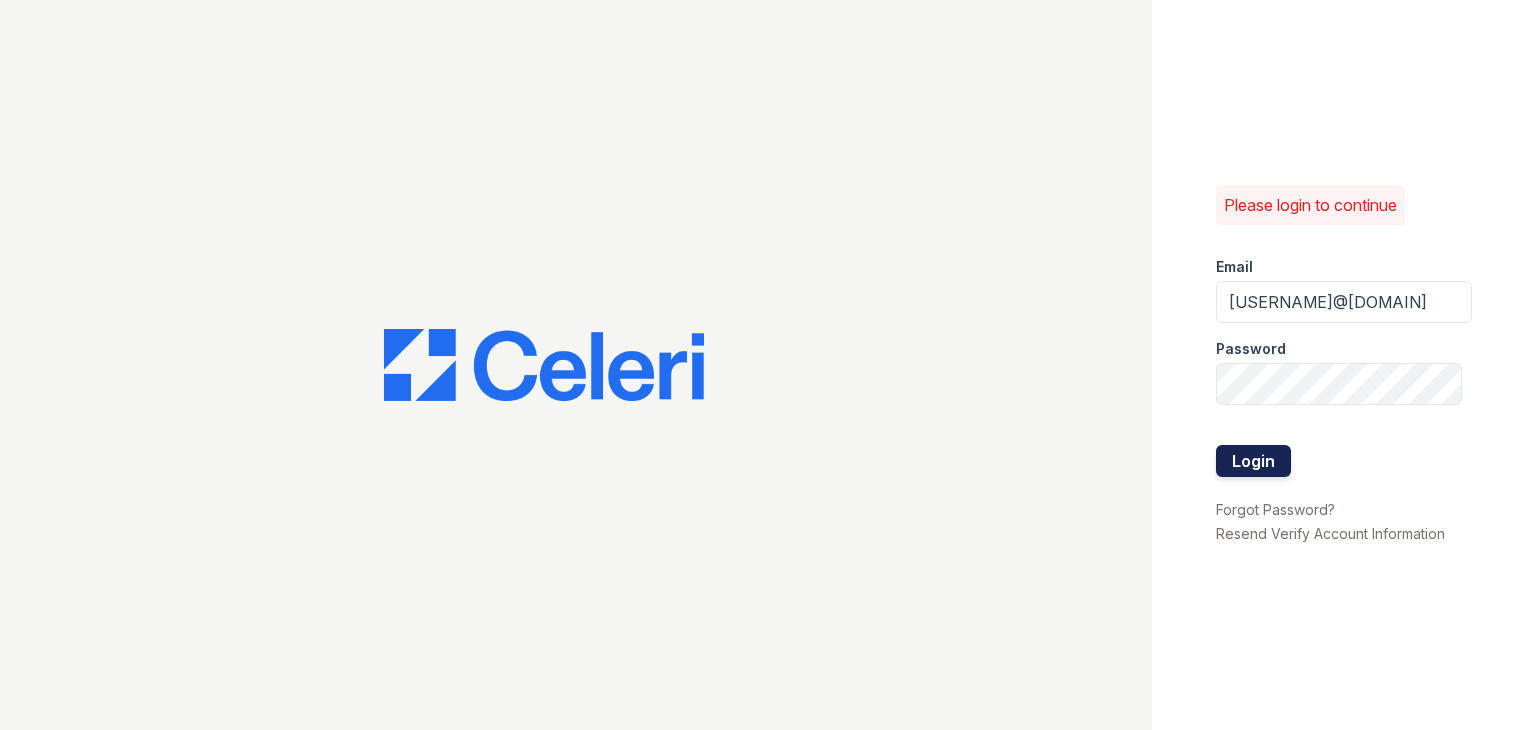 click on "Login" at bounding box center [1253, 461] 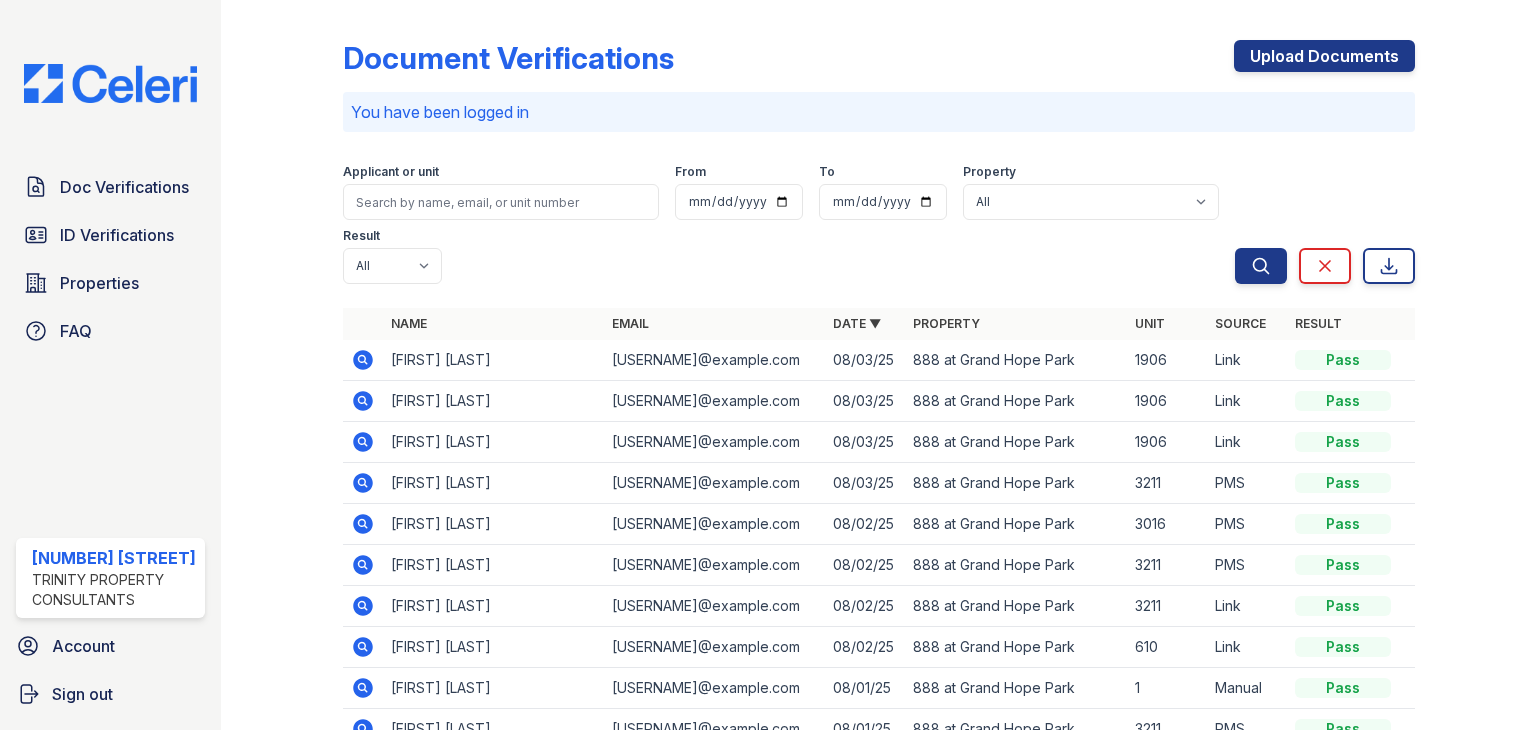 scroll, scrollTop: 0, scrollLeft: 0, axis: both 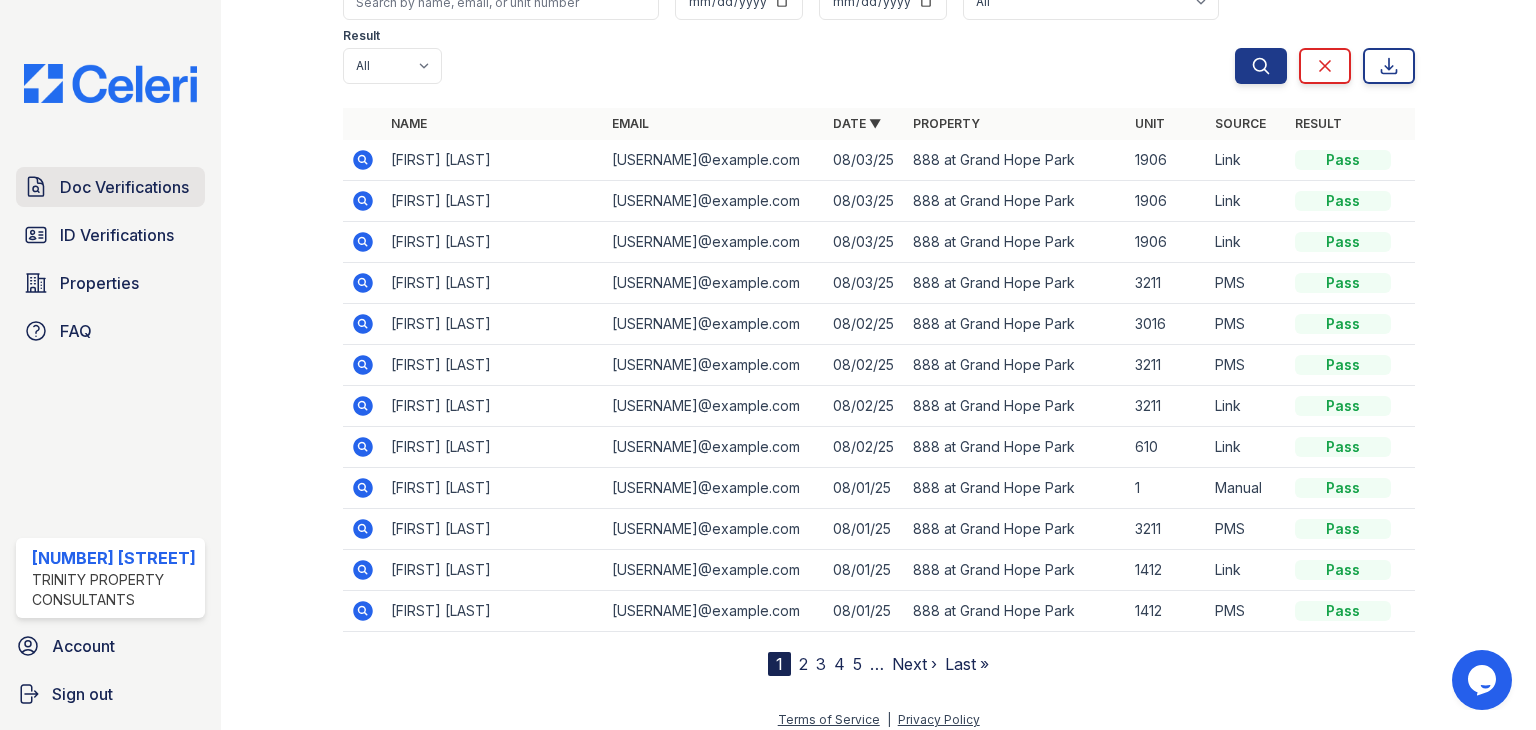 click on "Doc Verifications" at bounding box center (124, 187) 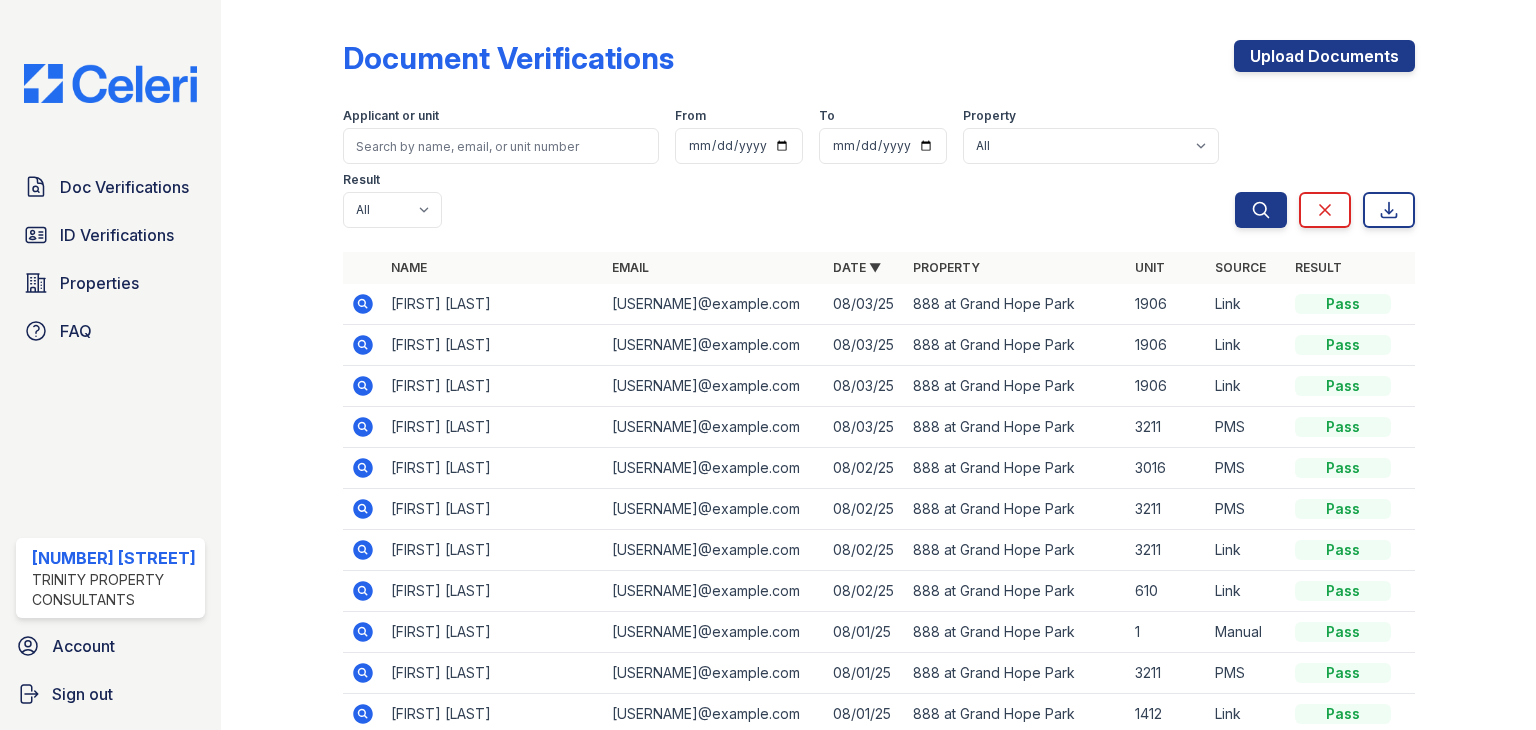 click 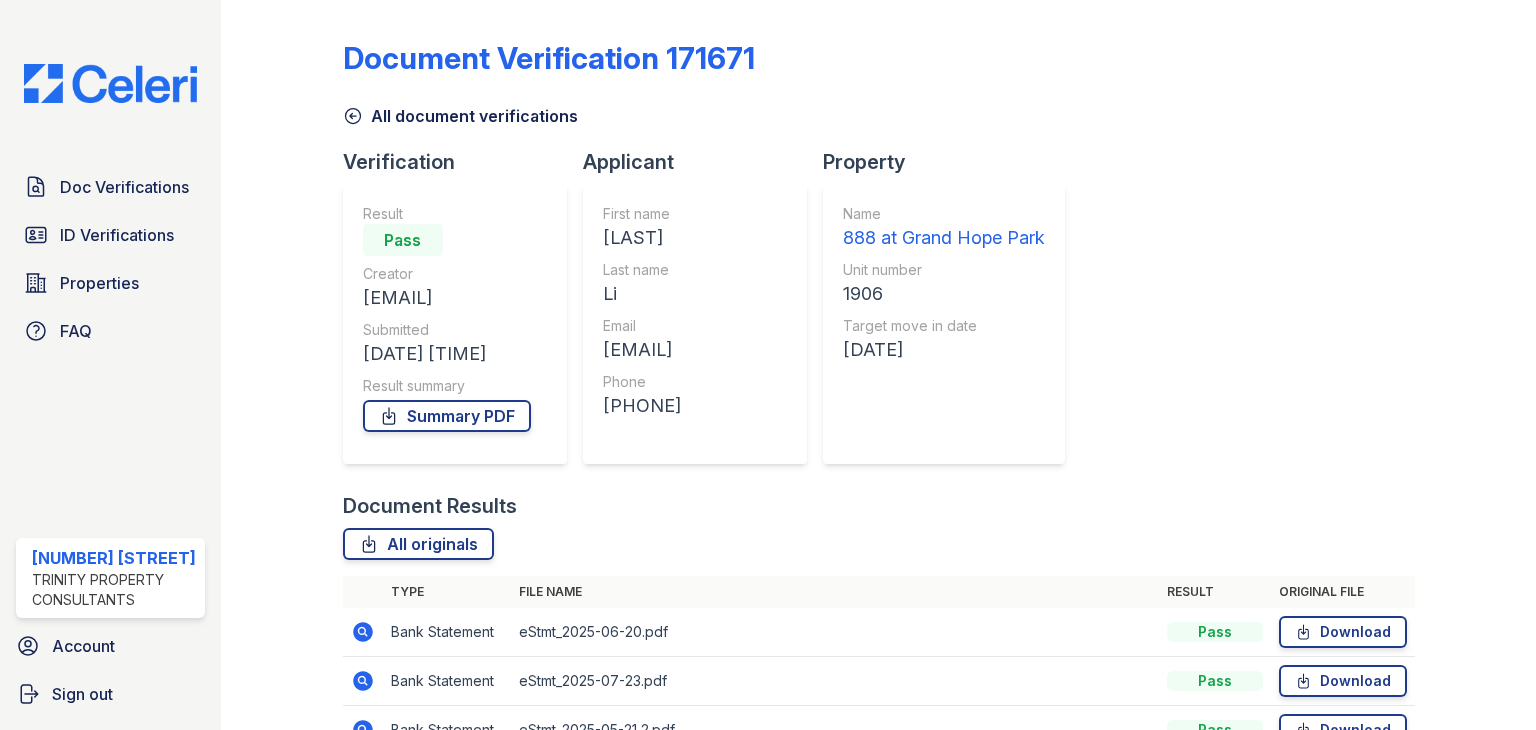 scroll, scrollTop: 0, scrollLeft: 0, axis: both 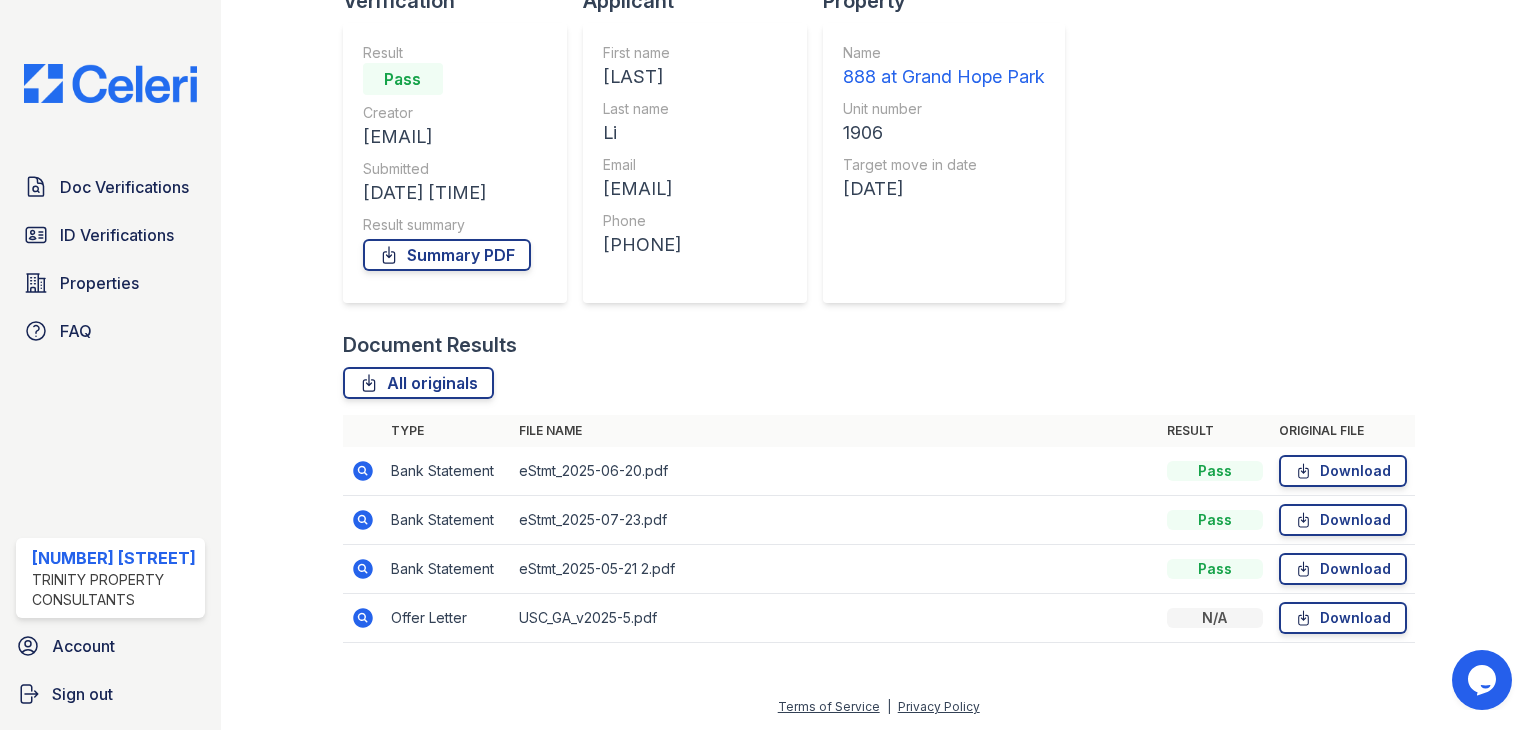 click 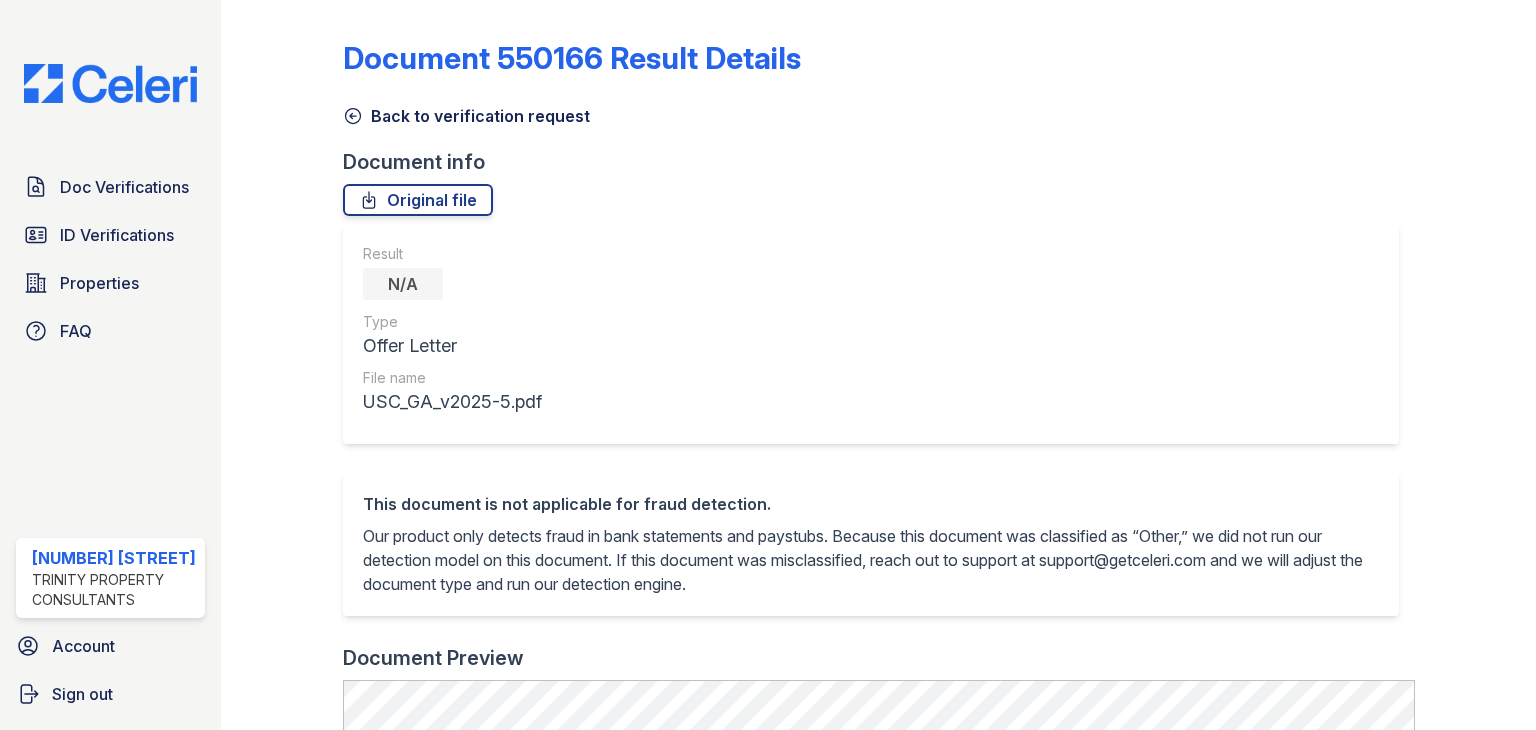 scroll, scrollTop: 0, scrollLeft: 0, axis: both 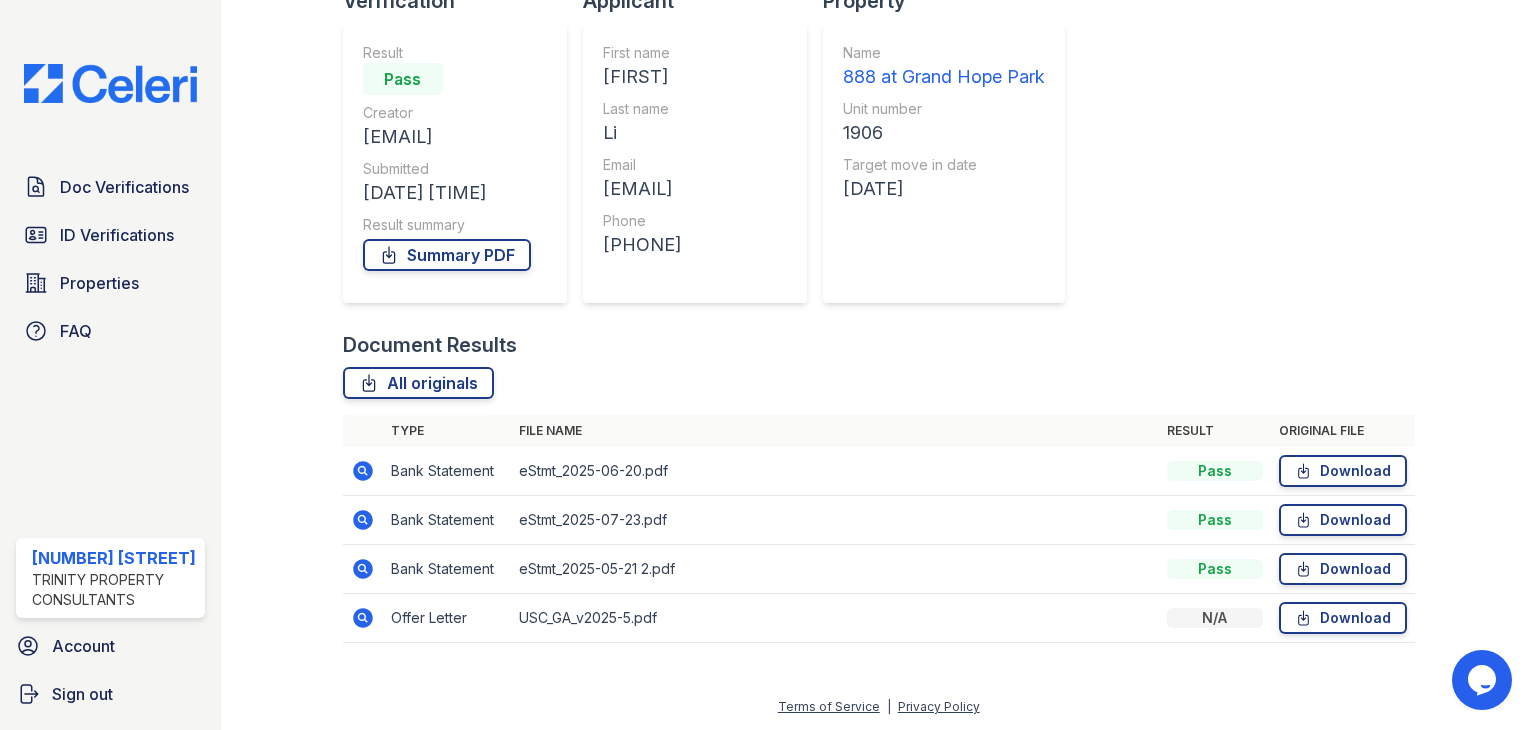 click 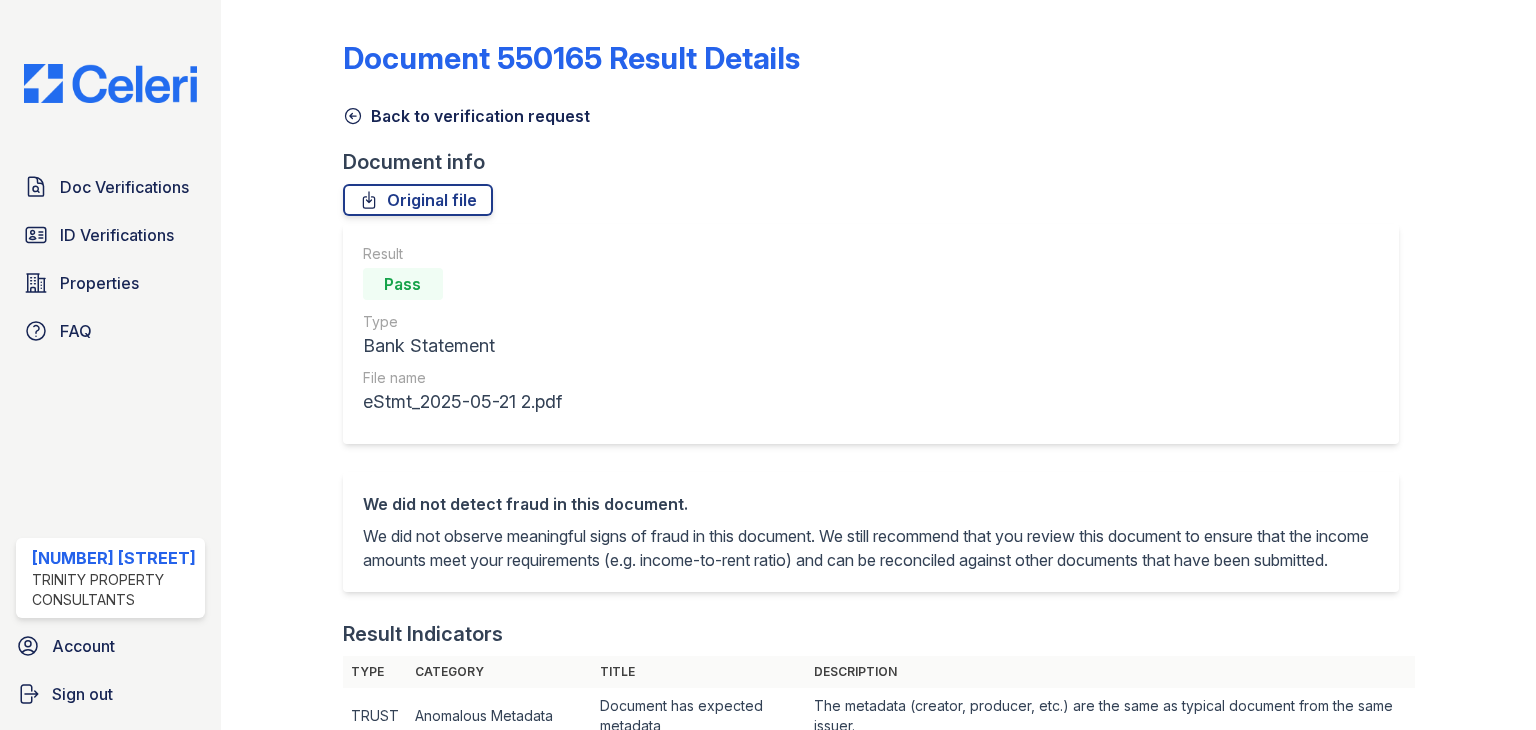 scroll, scrollTop: 0, scrollLeft: 0, axis: both 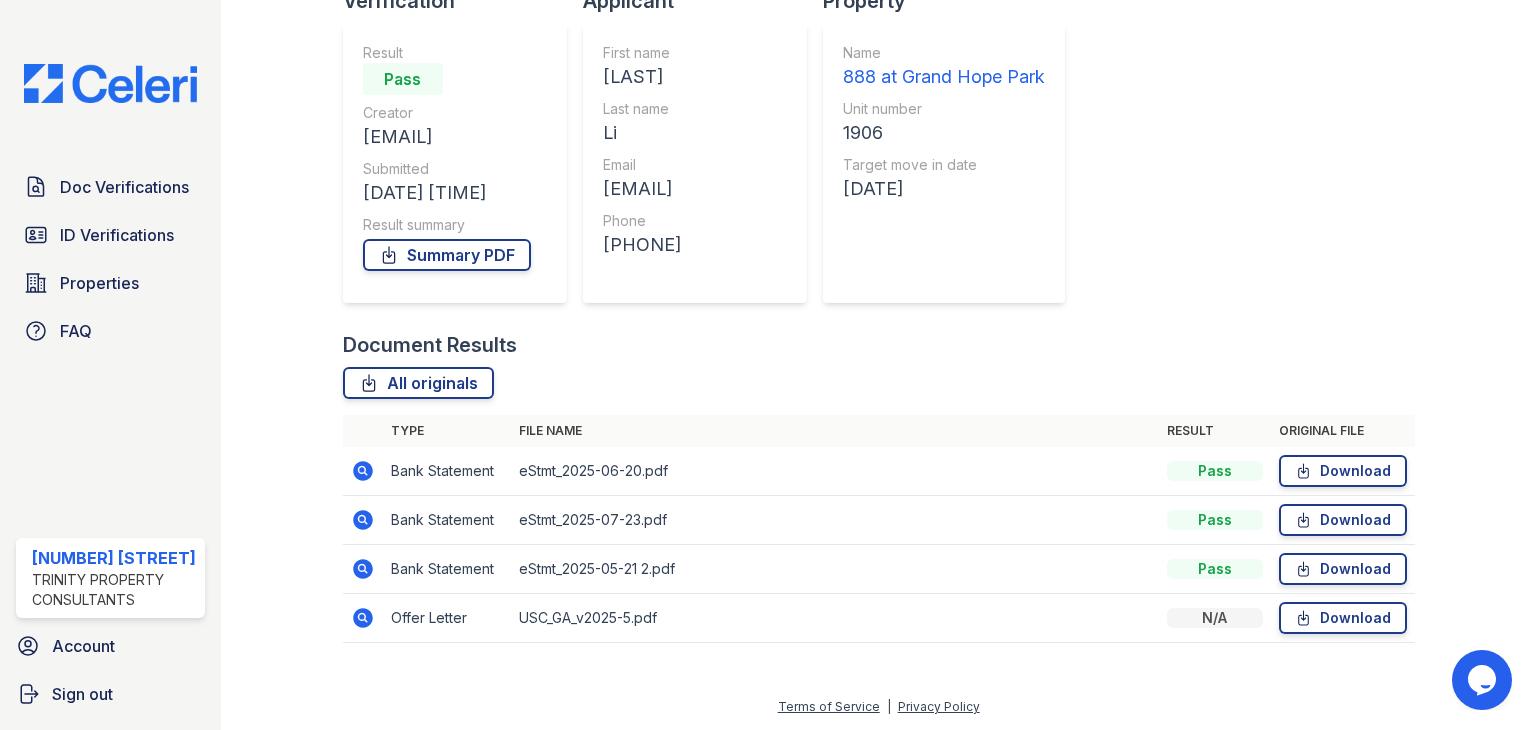 click 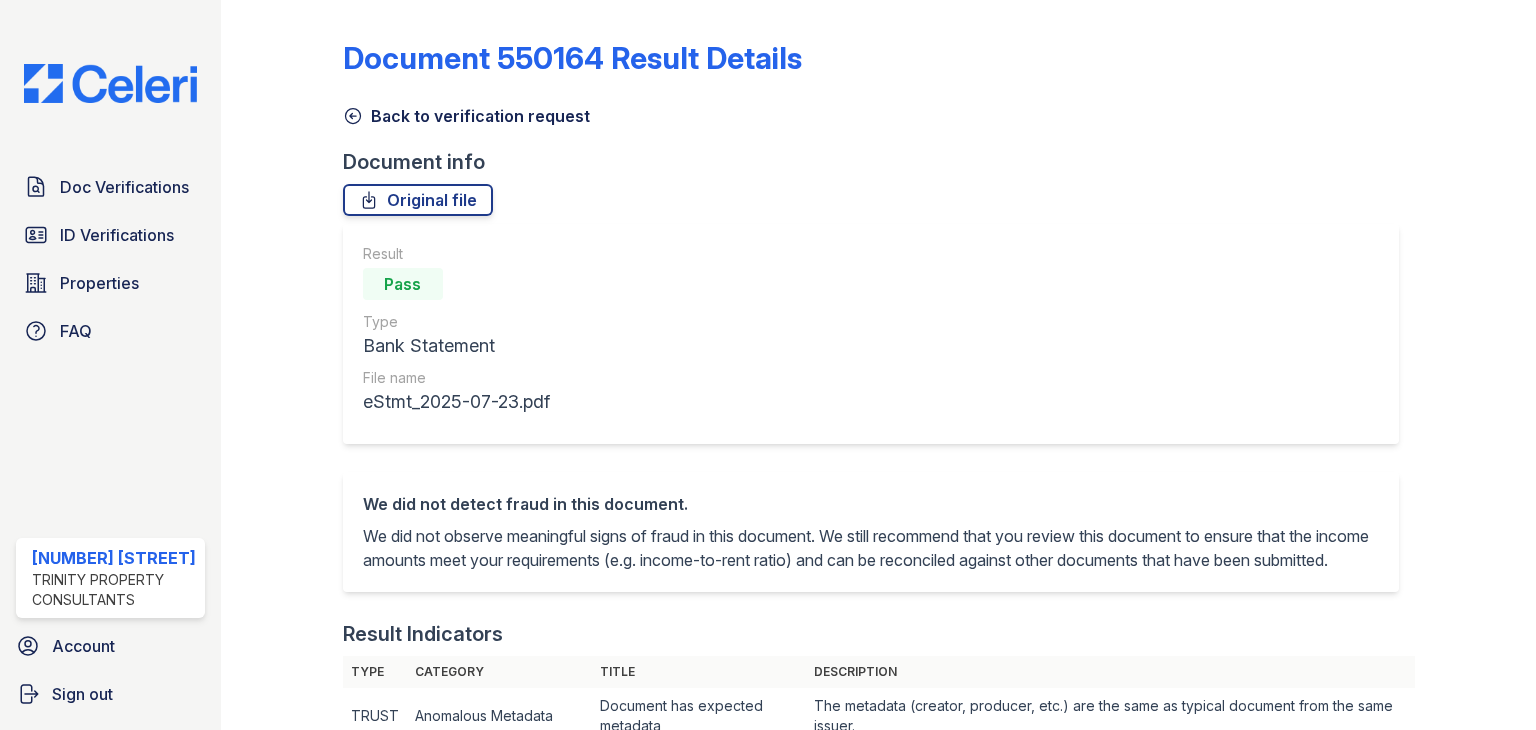 scroll, scrollTop: 0, scrollLeft: 0, axis: both 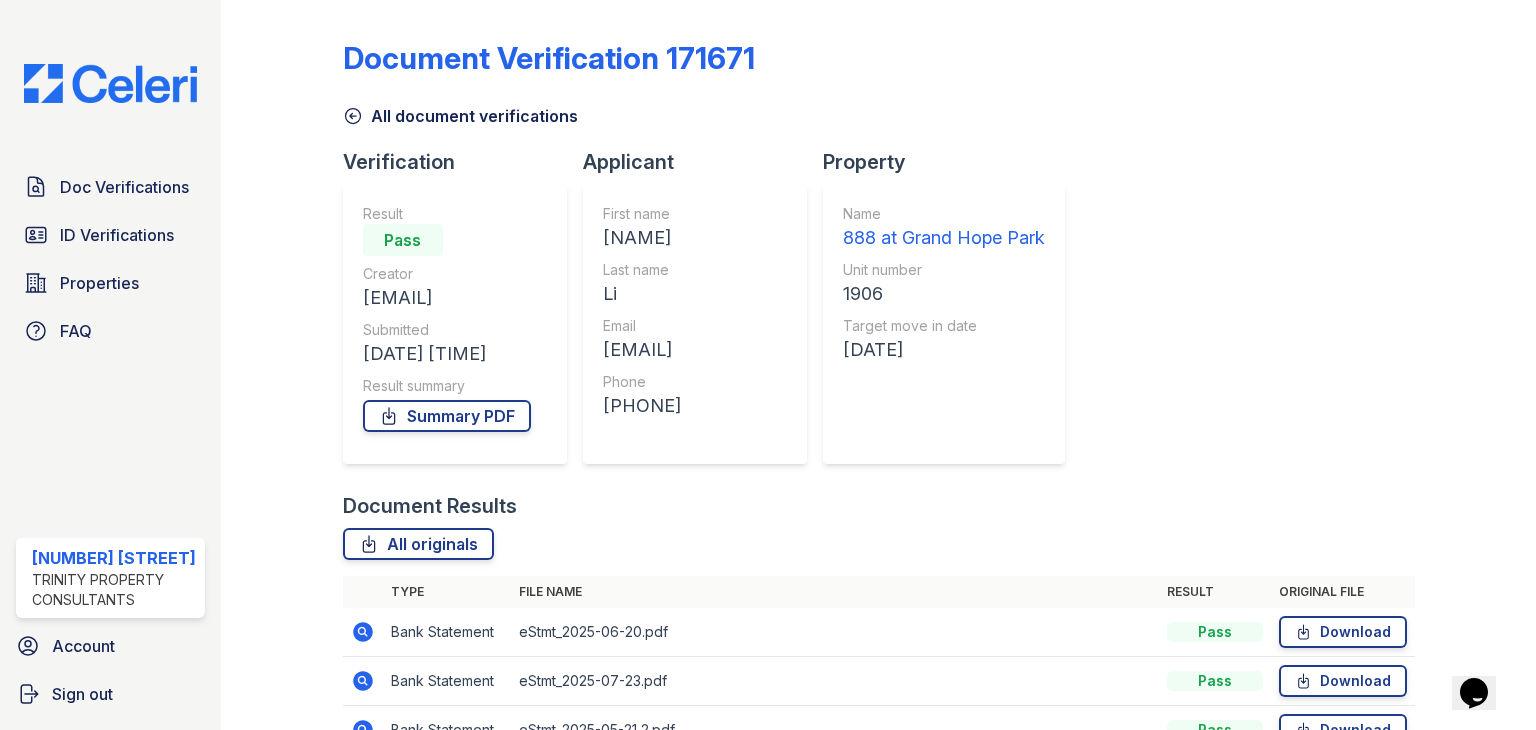 click 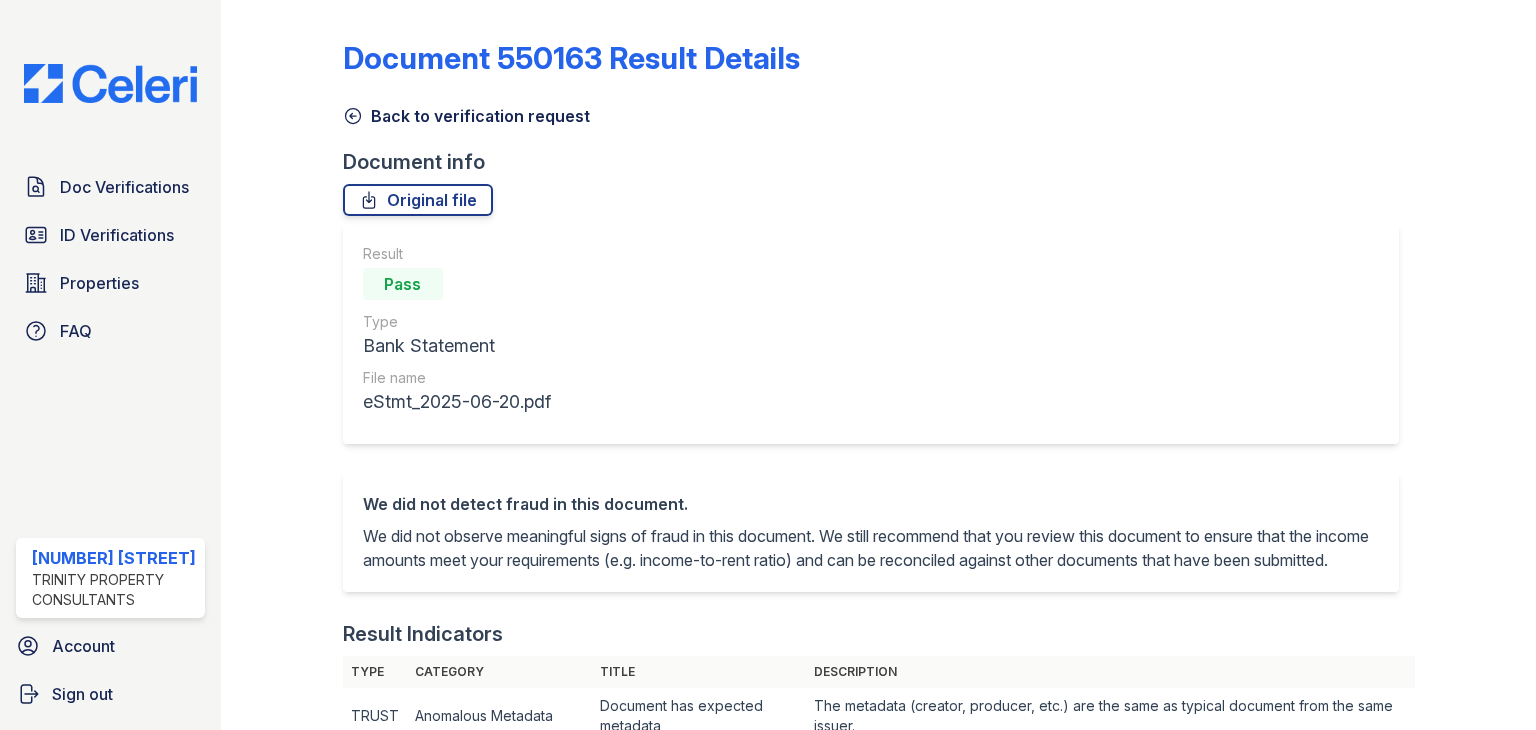 scroll, scrollTop: 0, scrollLeft: 0, axis: both 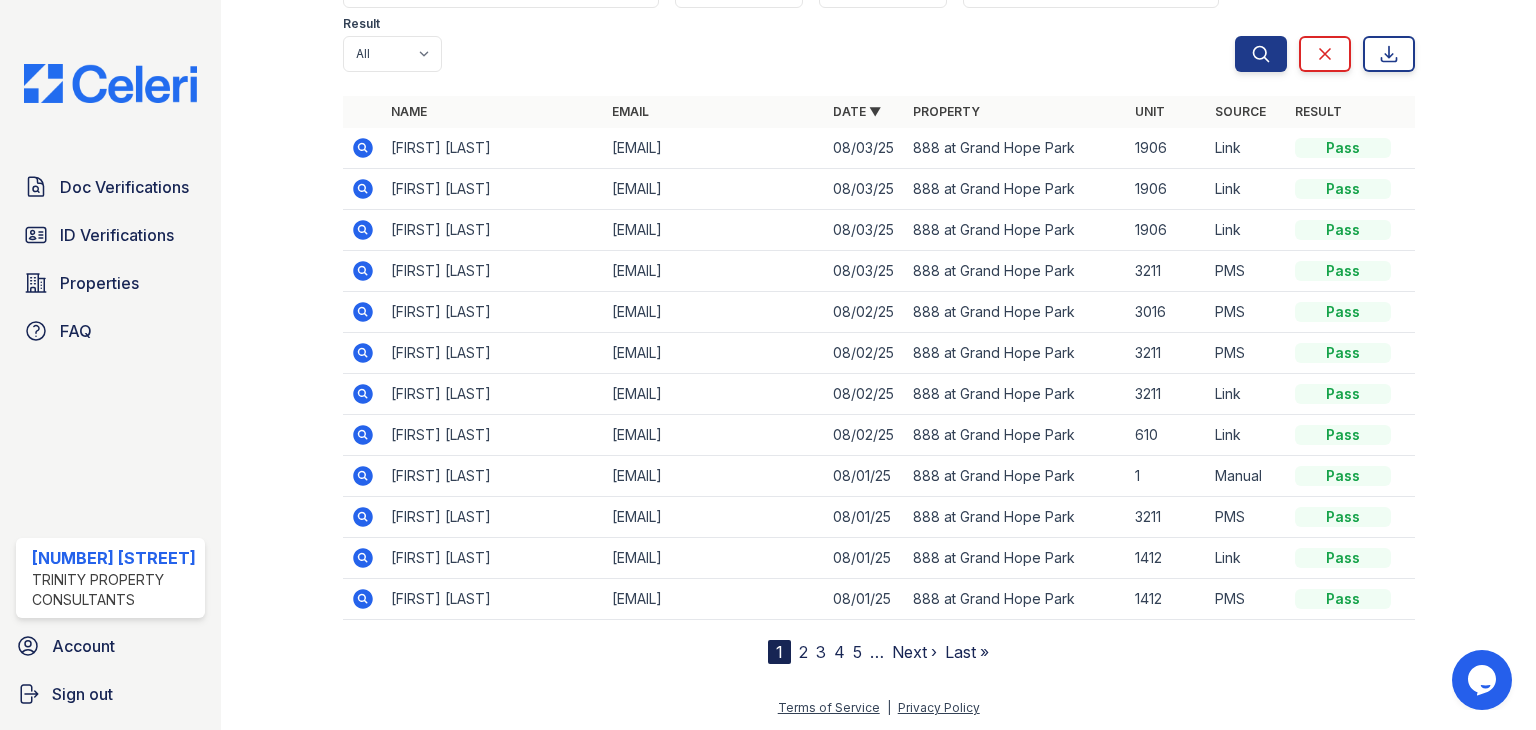 click 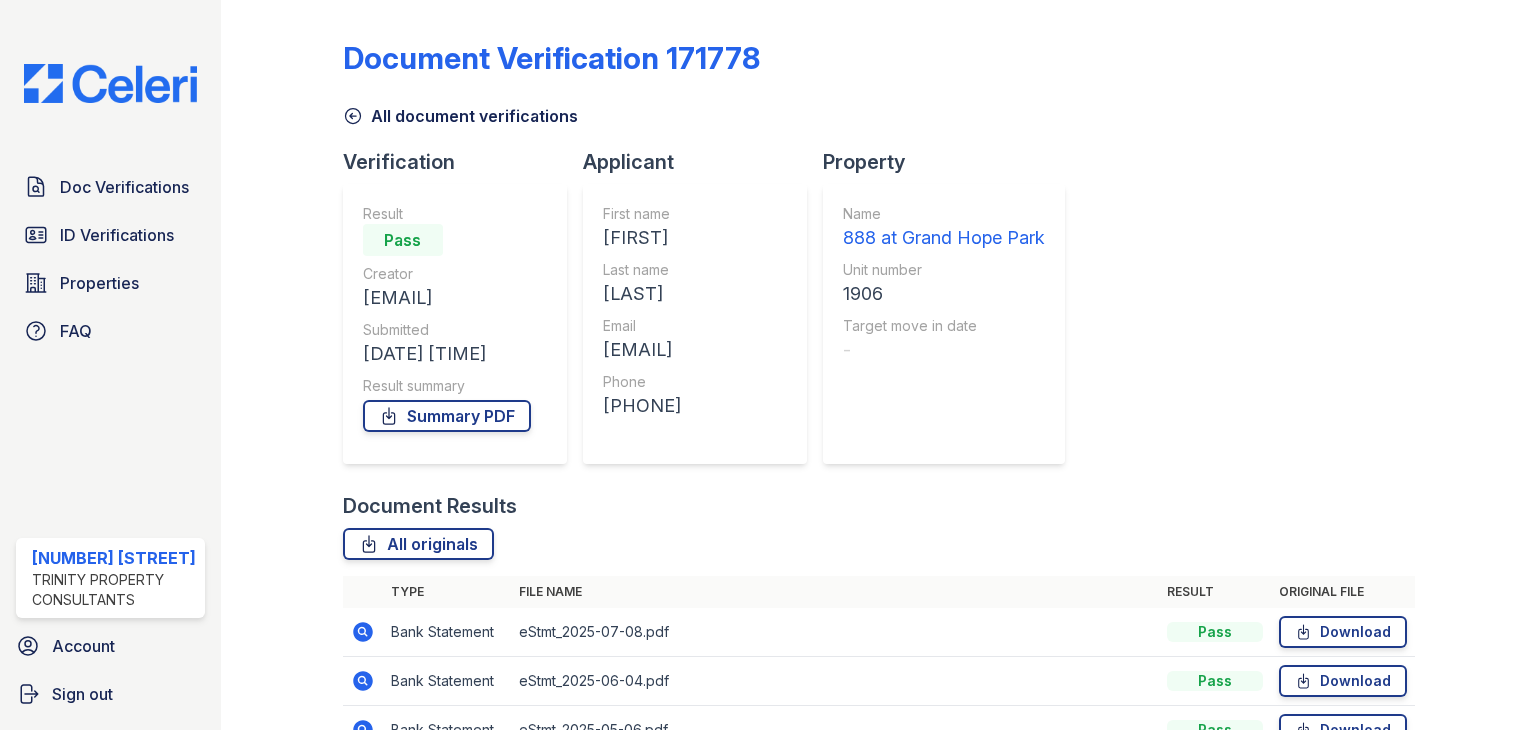 scroll, scrollTop: 0, scrollLeft: 0, axis: both 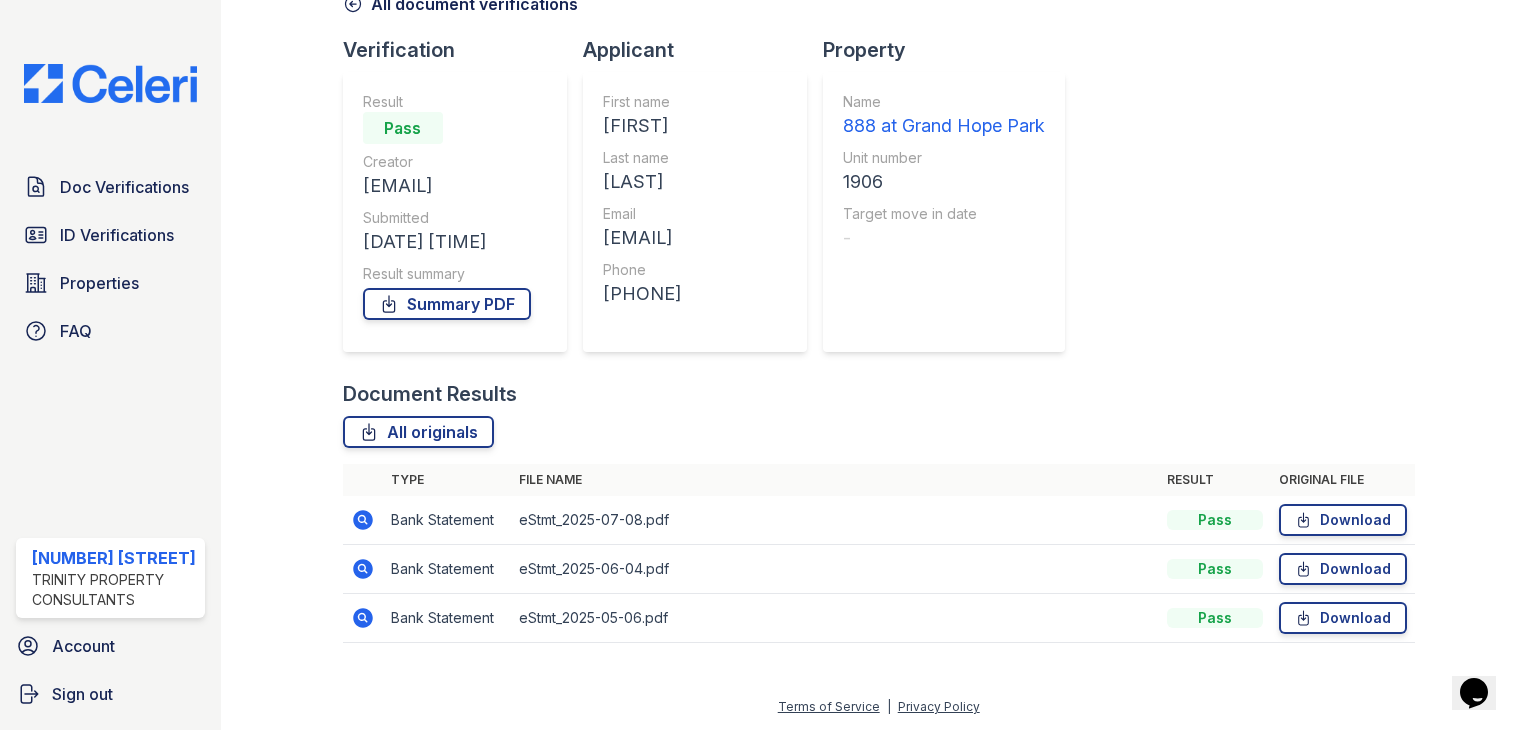 click 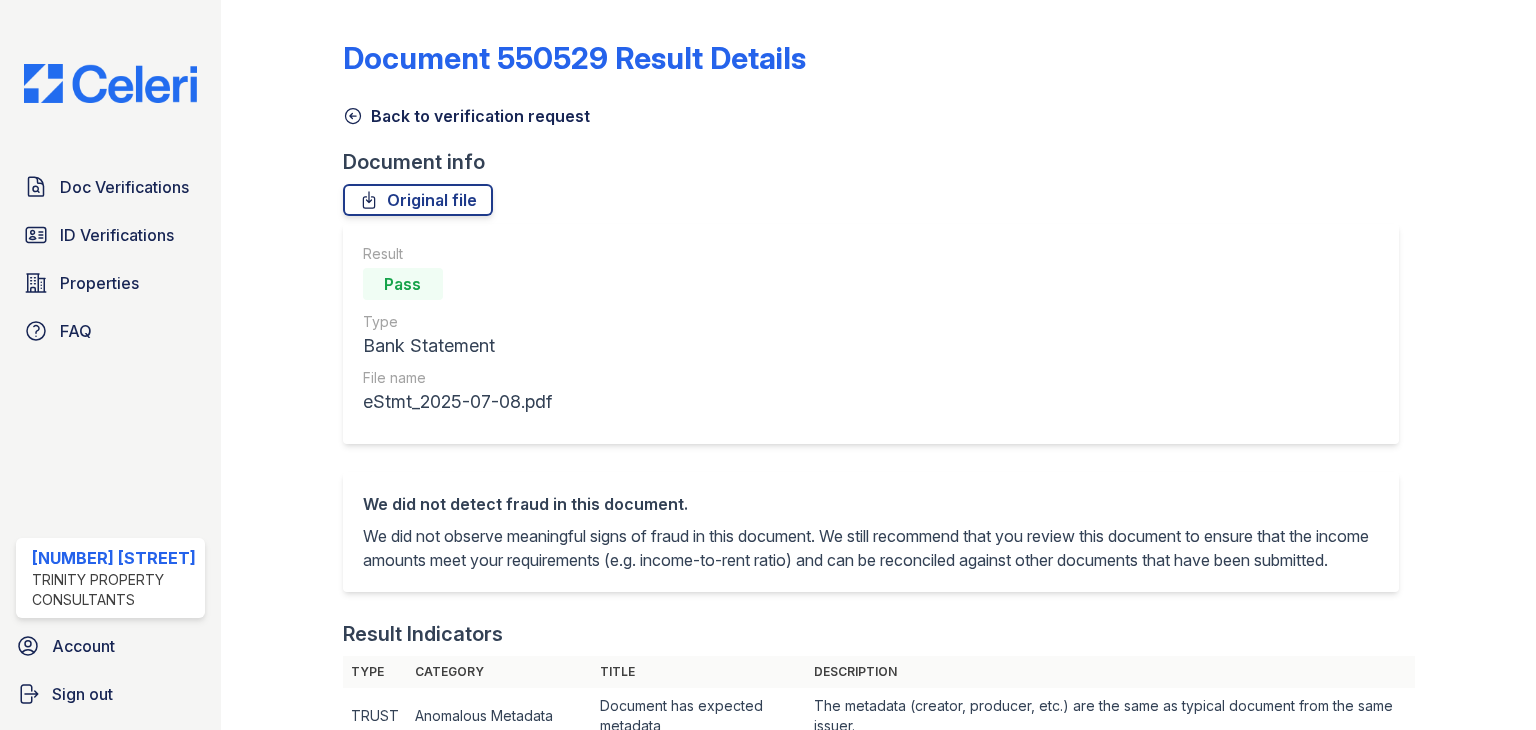 scroll, scrollTop: 0, scrollLeft: 0, axis: both 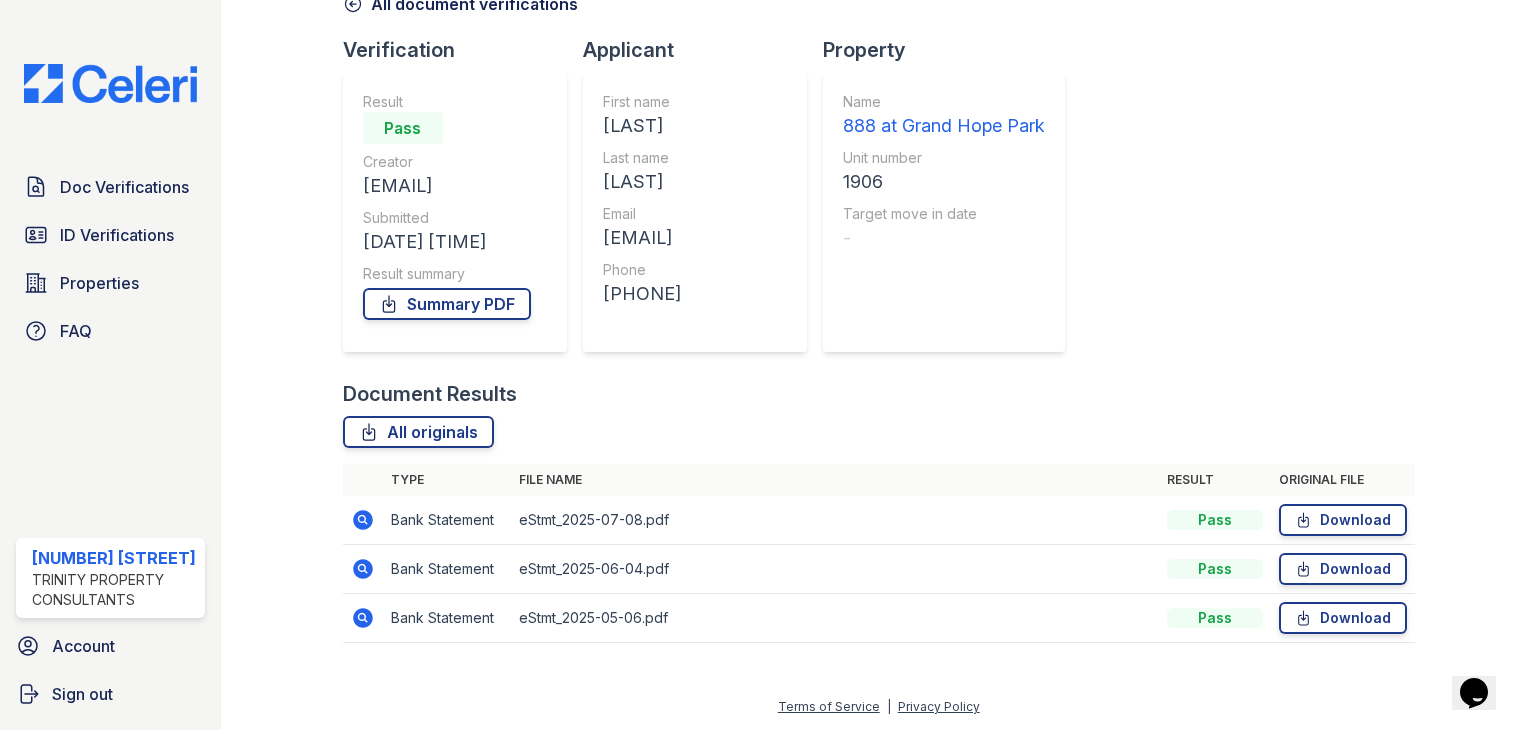 click 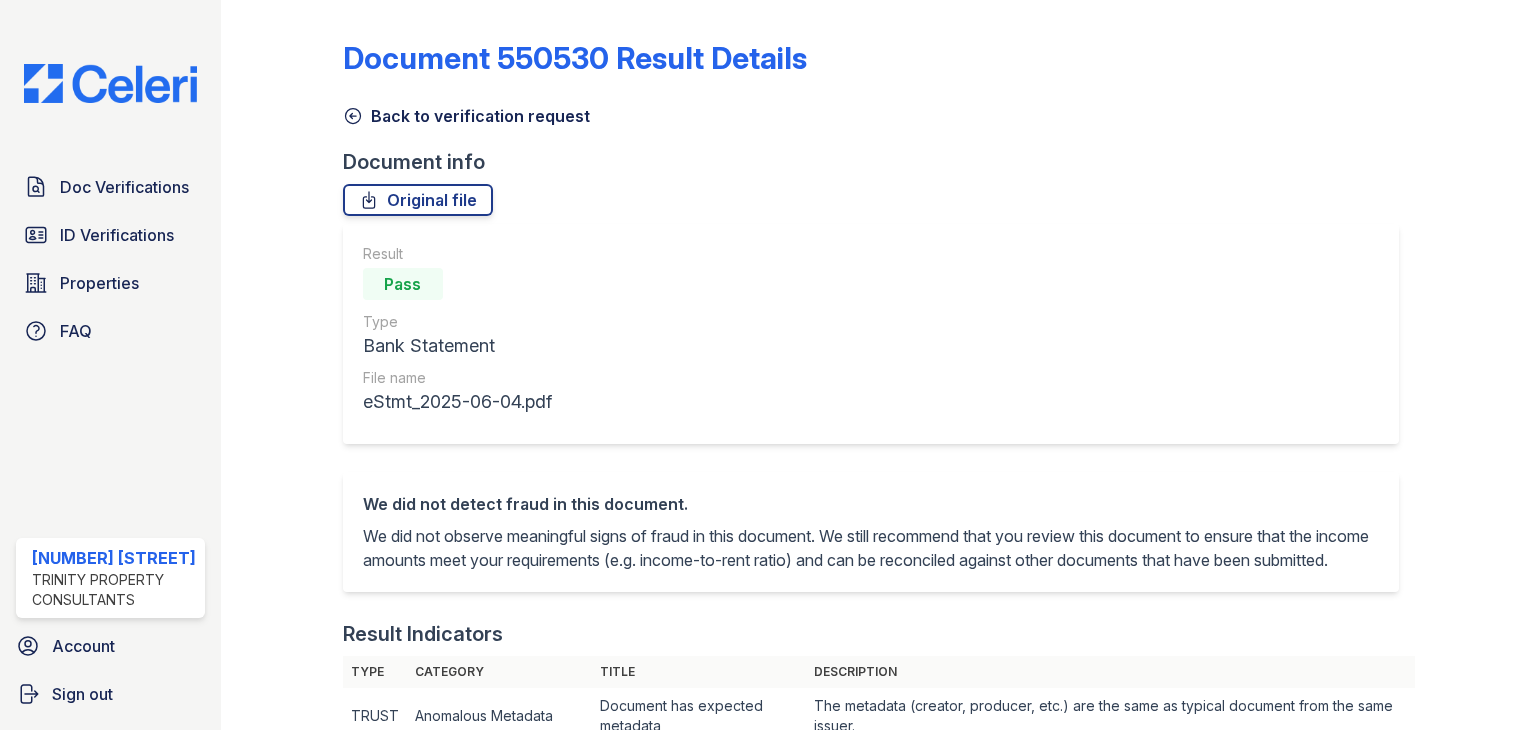 scroll, scrollTop: 0, scrollLeft: 0, axis: both 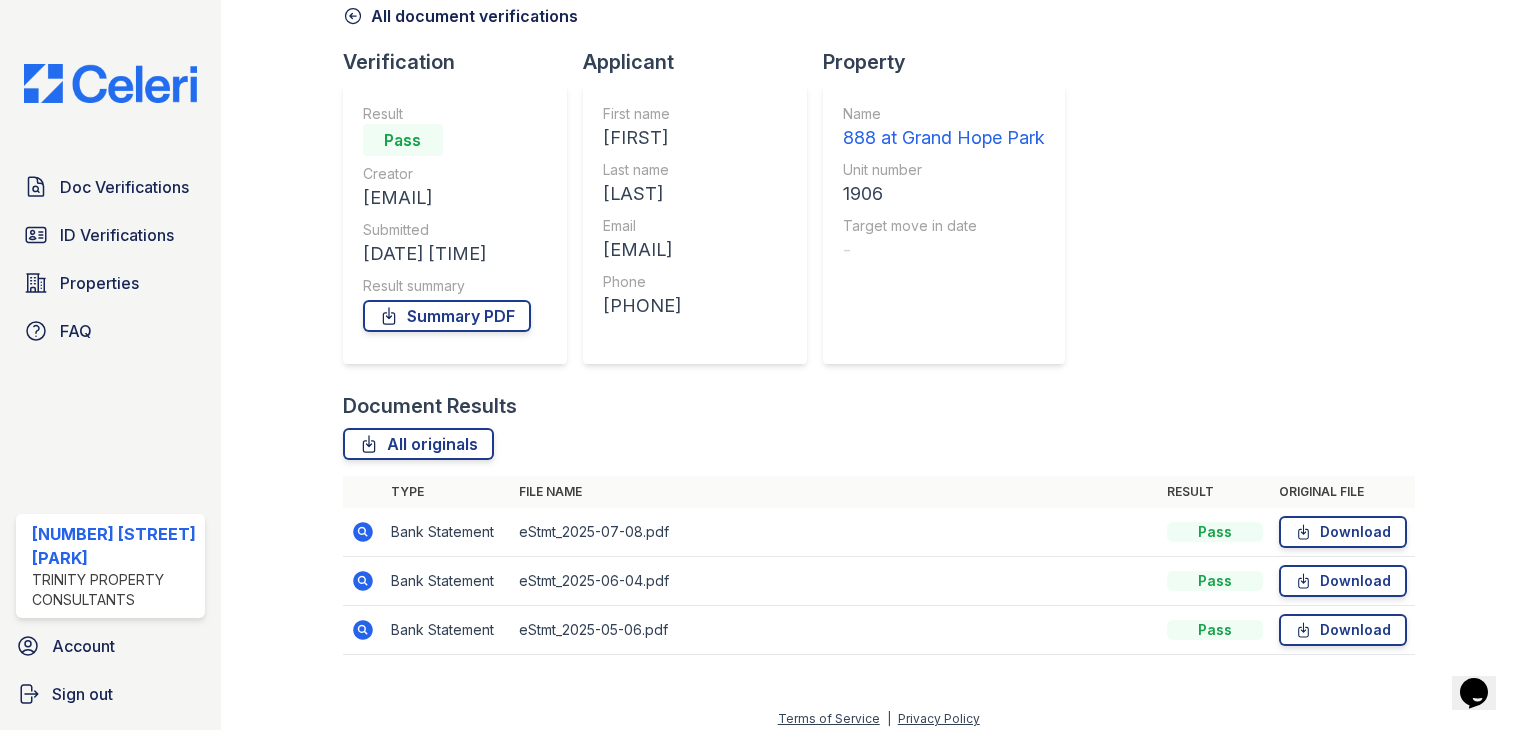 click 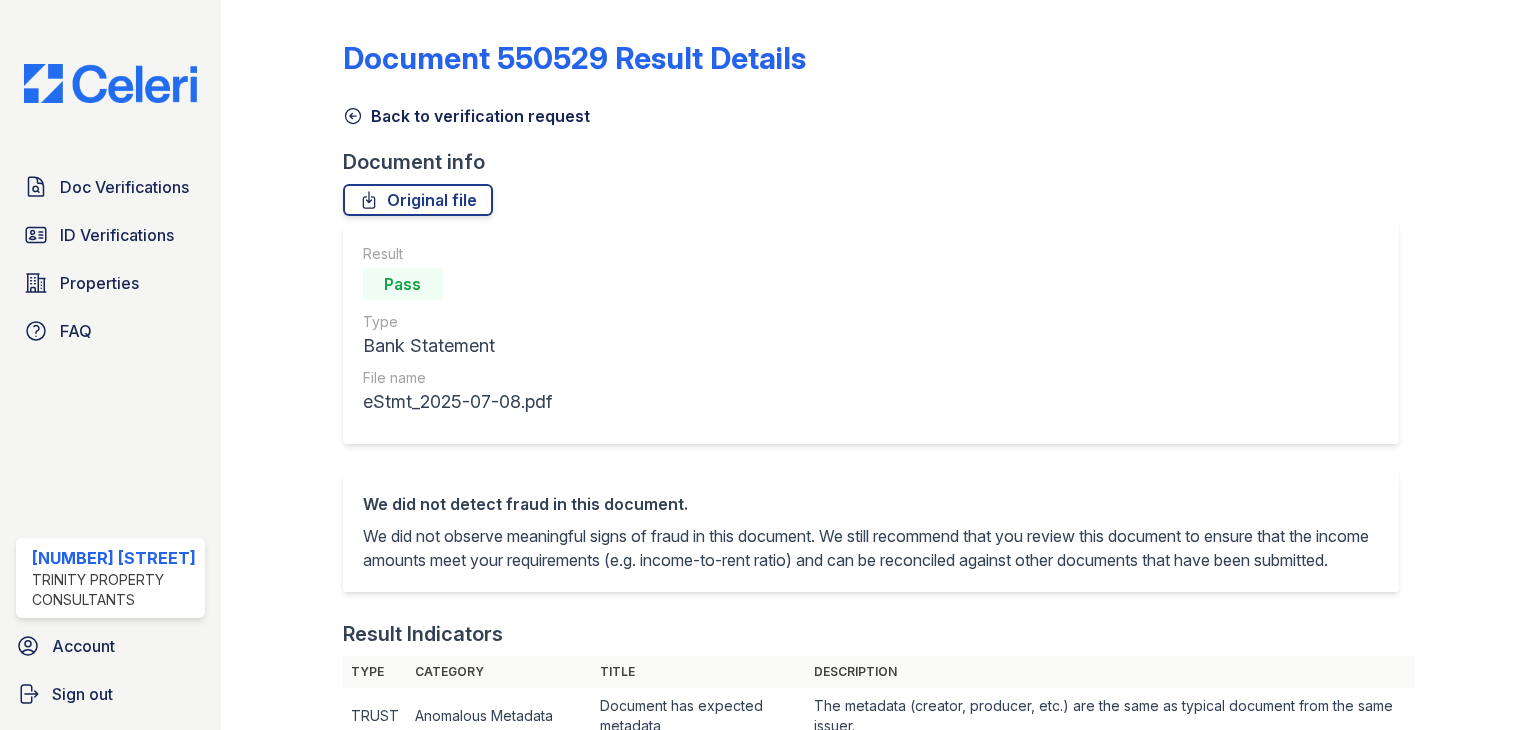 scroll, scrollTop: 0, scrollLeft: 0, axis: both 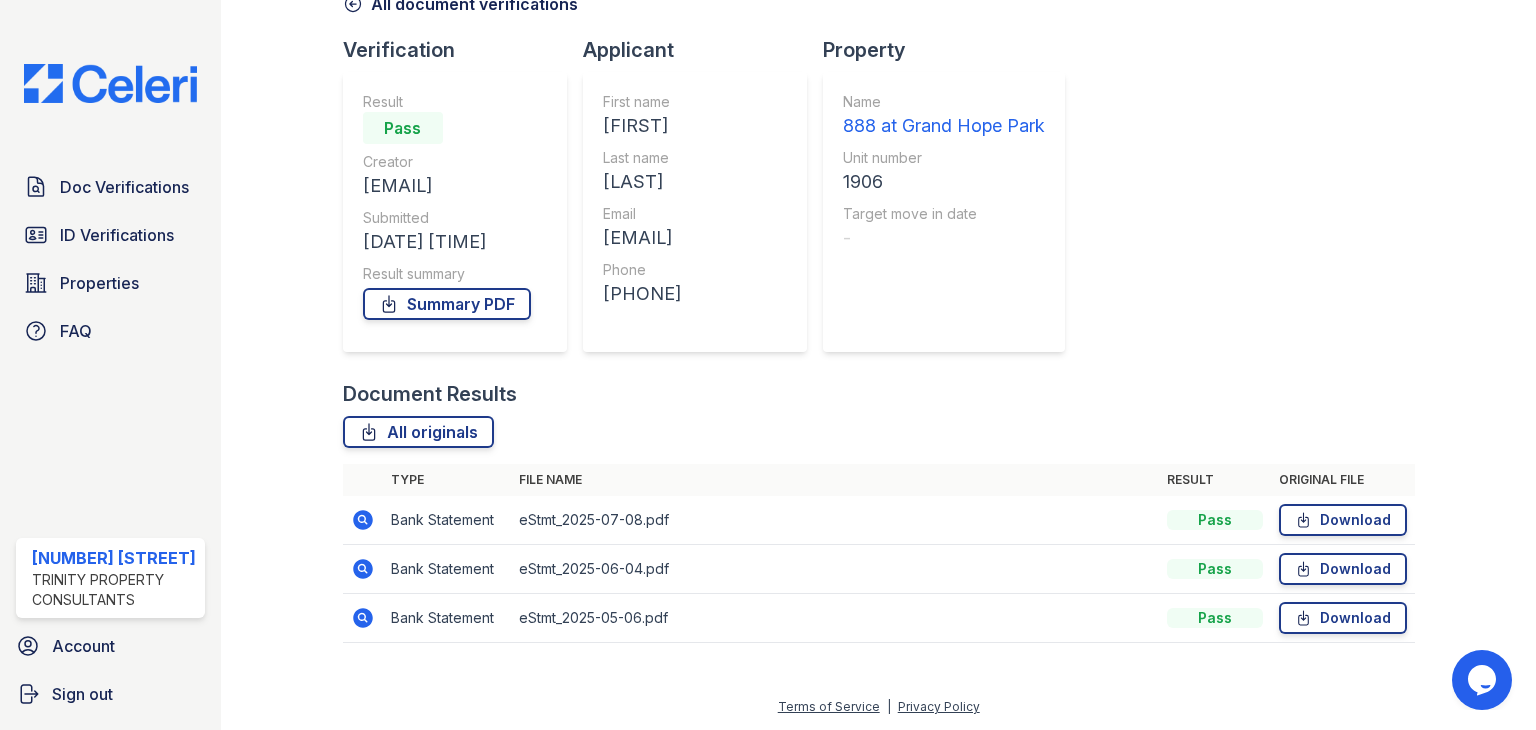 click 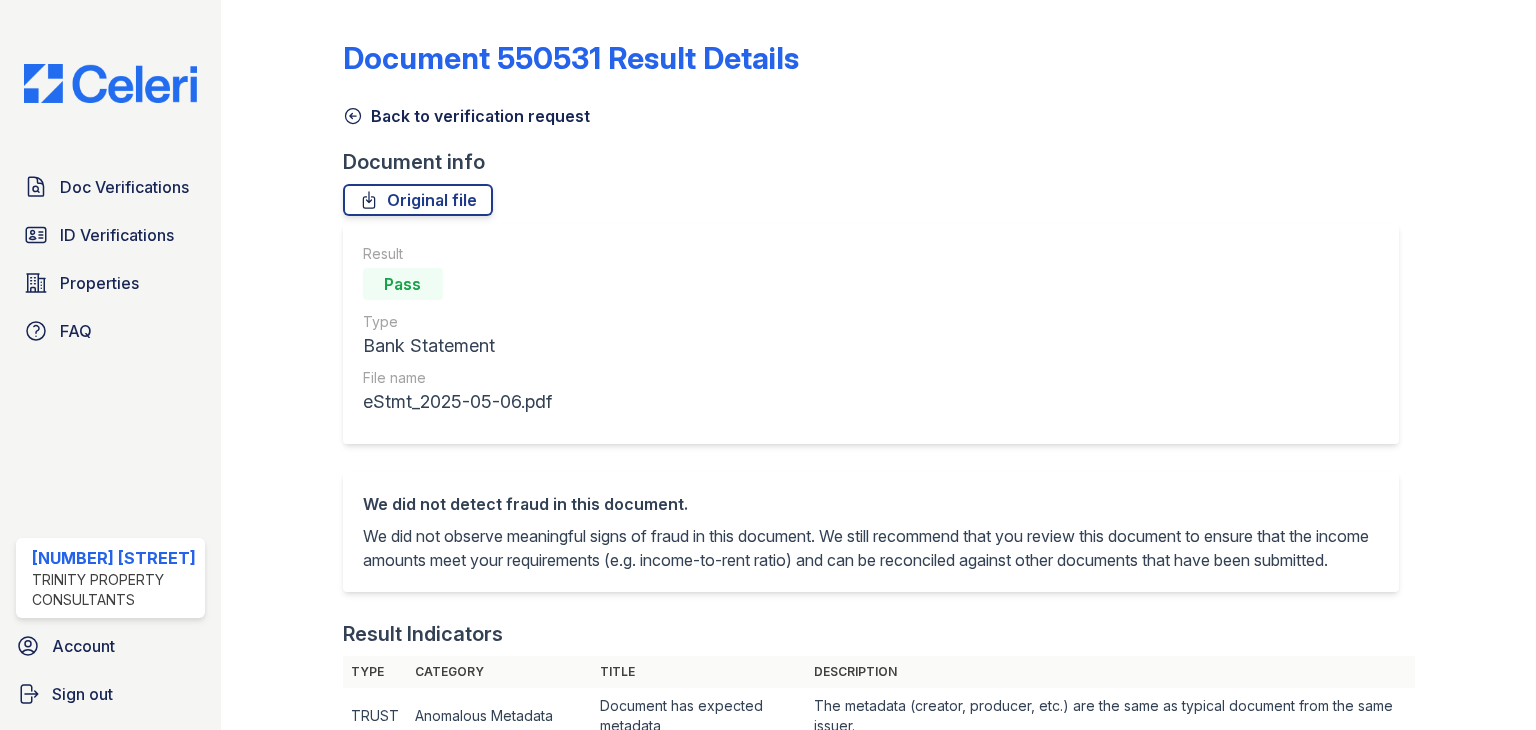 scroll, scrollTop: 0, scrollLeft: 0, axis: both 